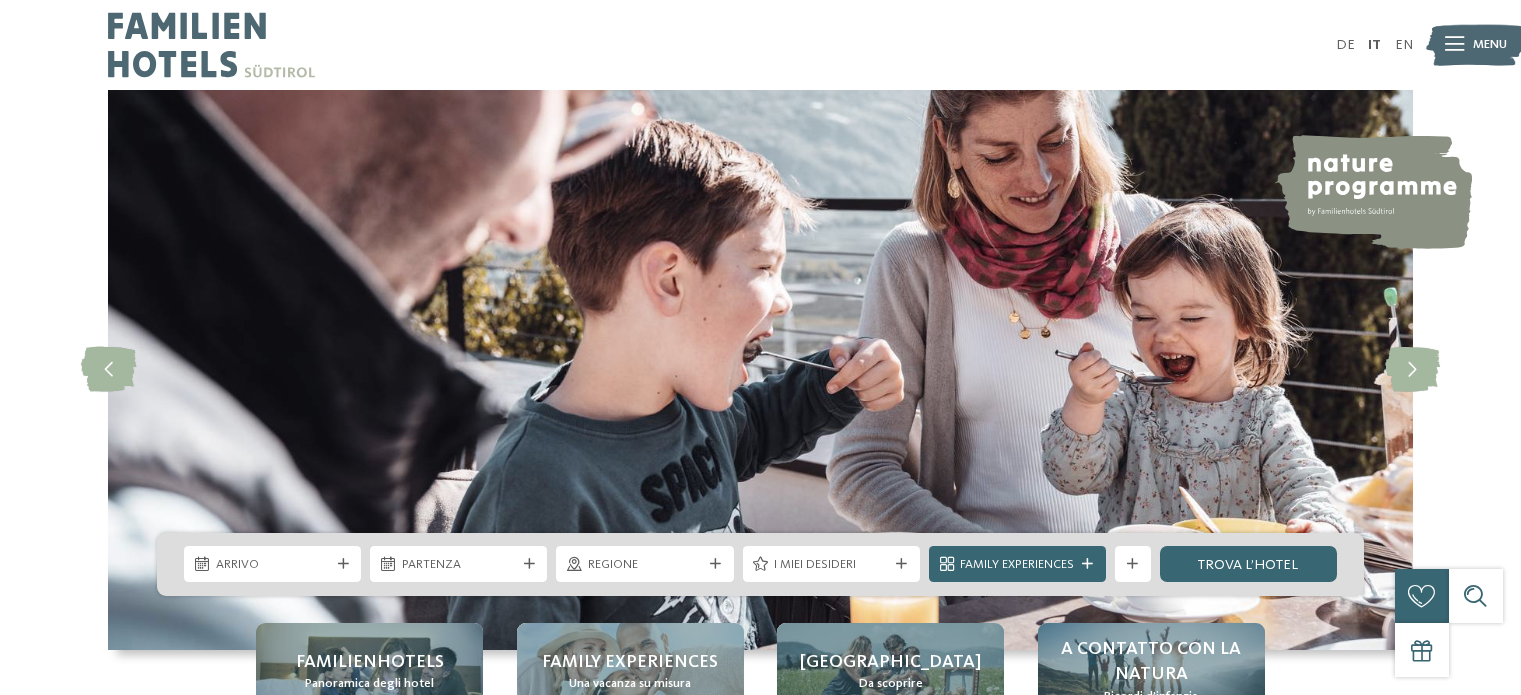 scroll, scrollTop: 0, scrollLeft: 0, axis: both 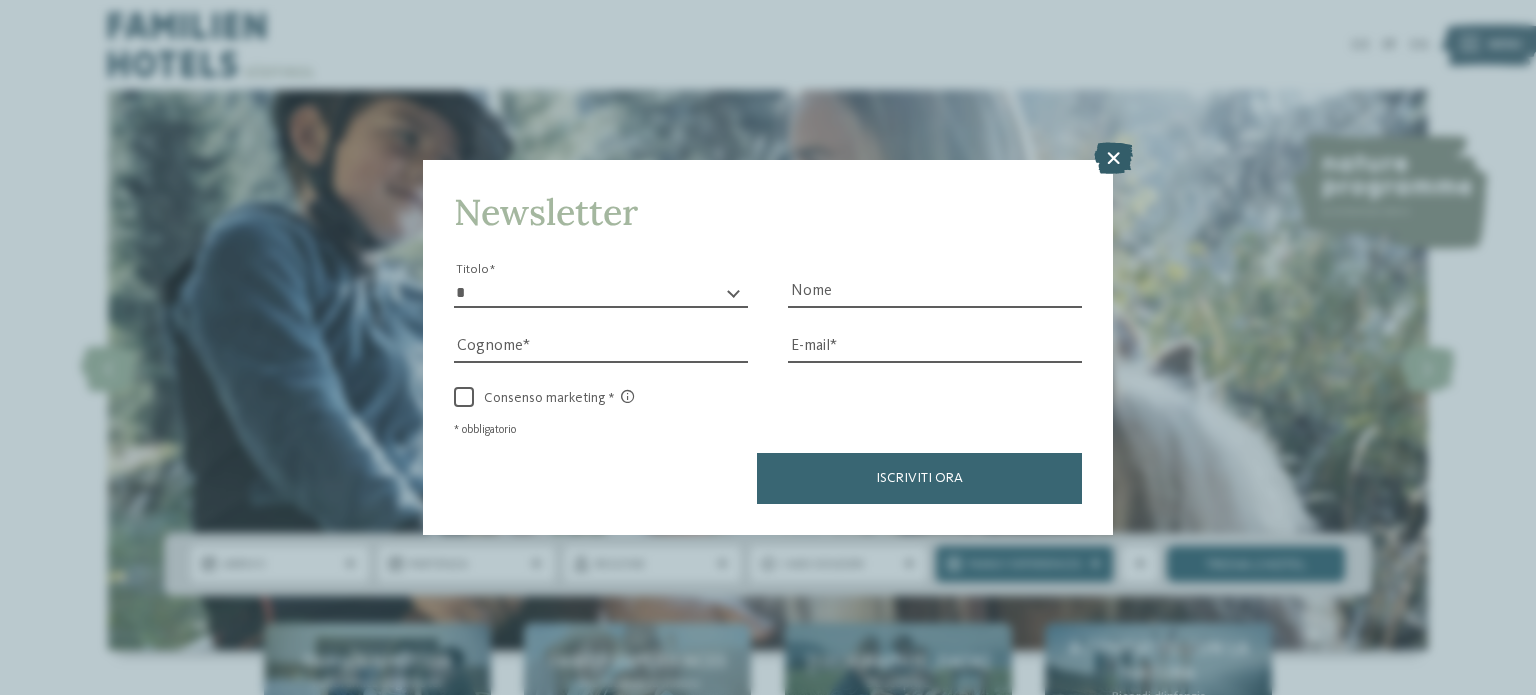 click at bounding box center [1113, 158] 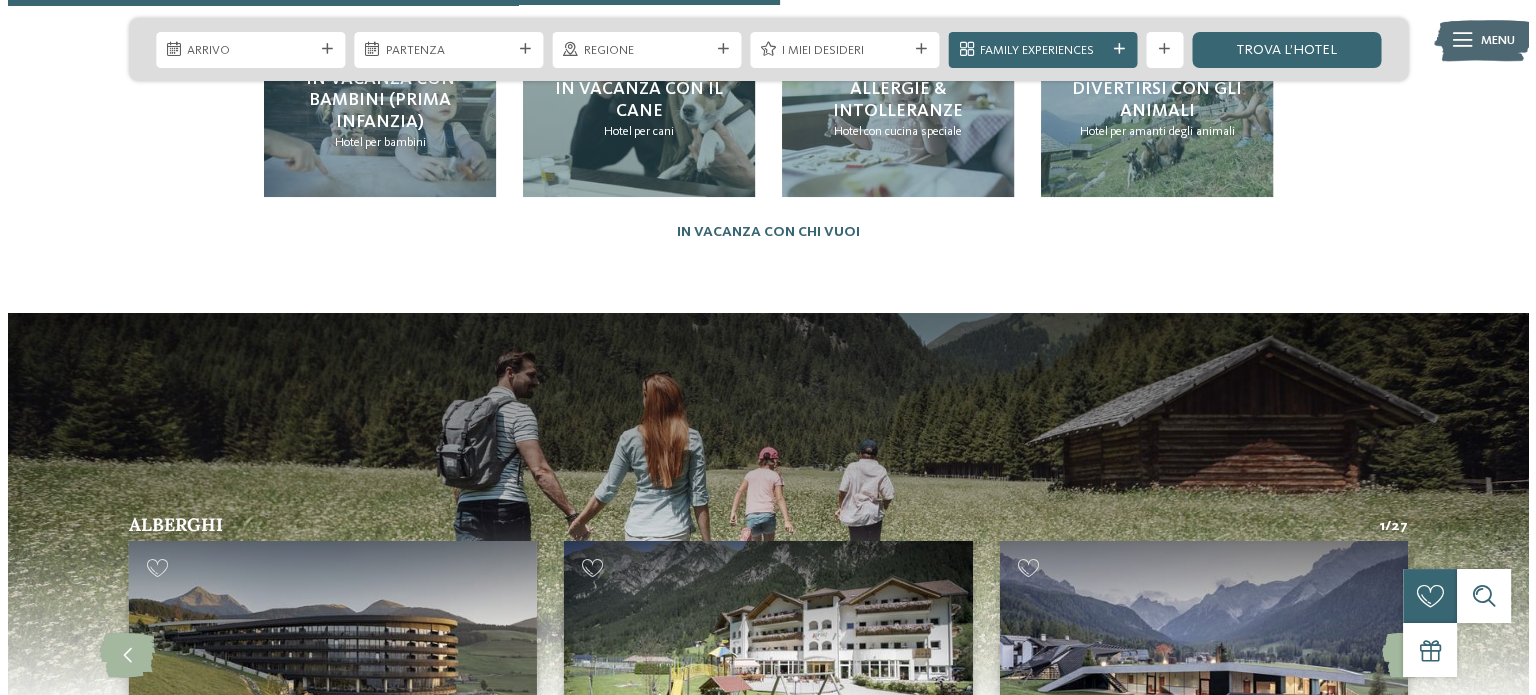 scroll, scrollTop: 4240, scrollLeft: 0, axis: vertical 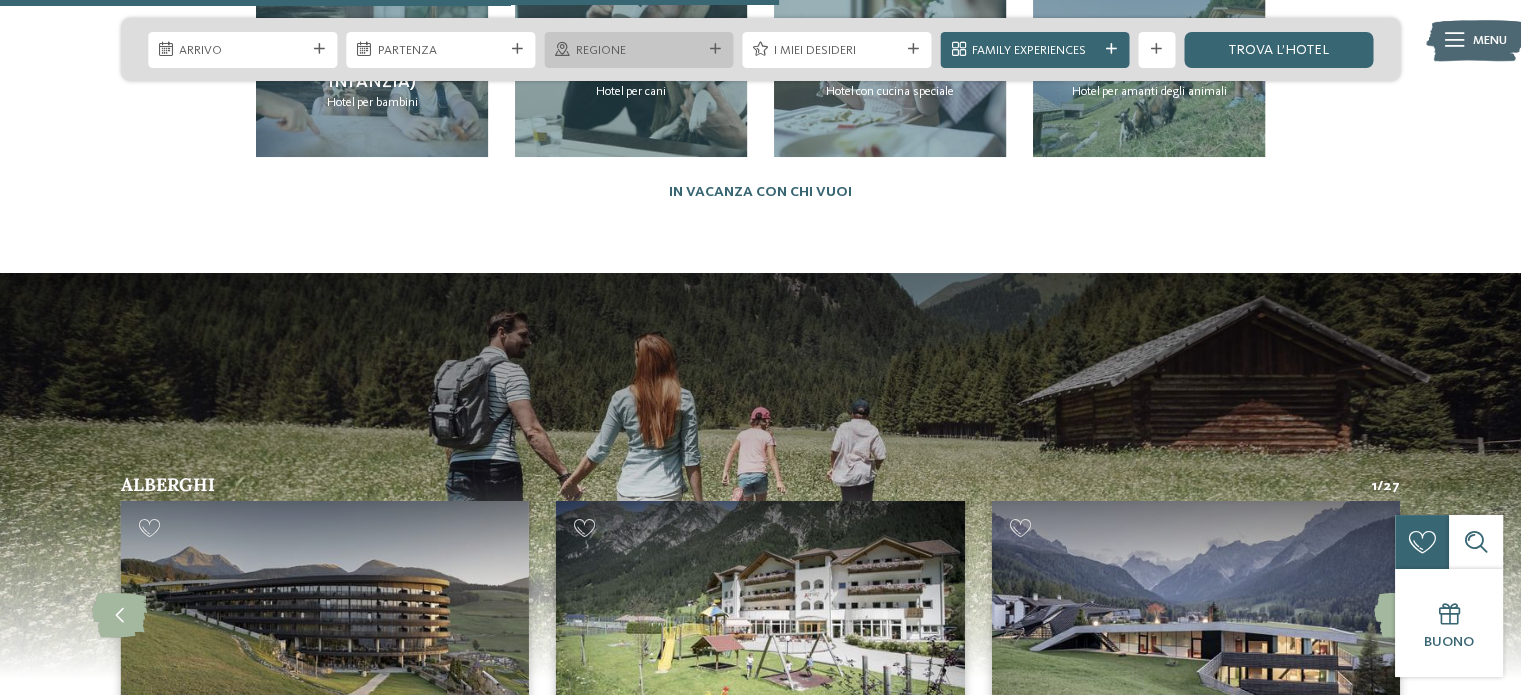 click at bounding box center (715, 49) 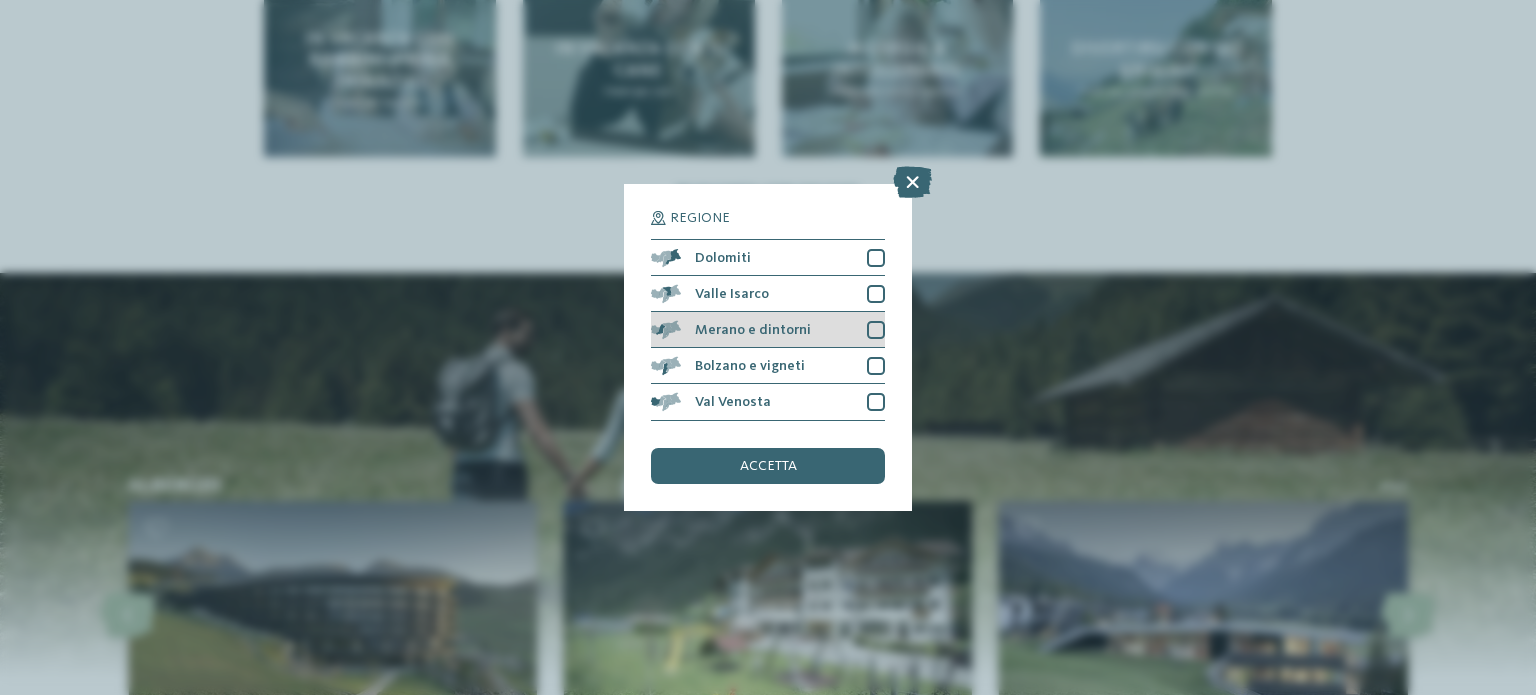 click at bounding box center [876, 330] 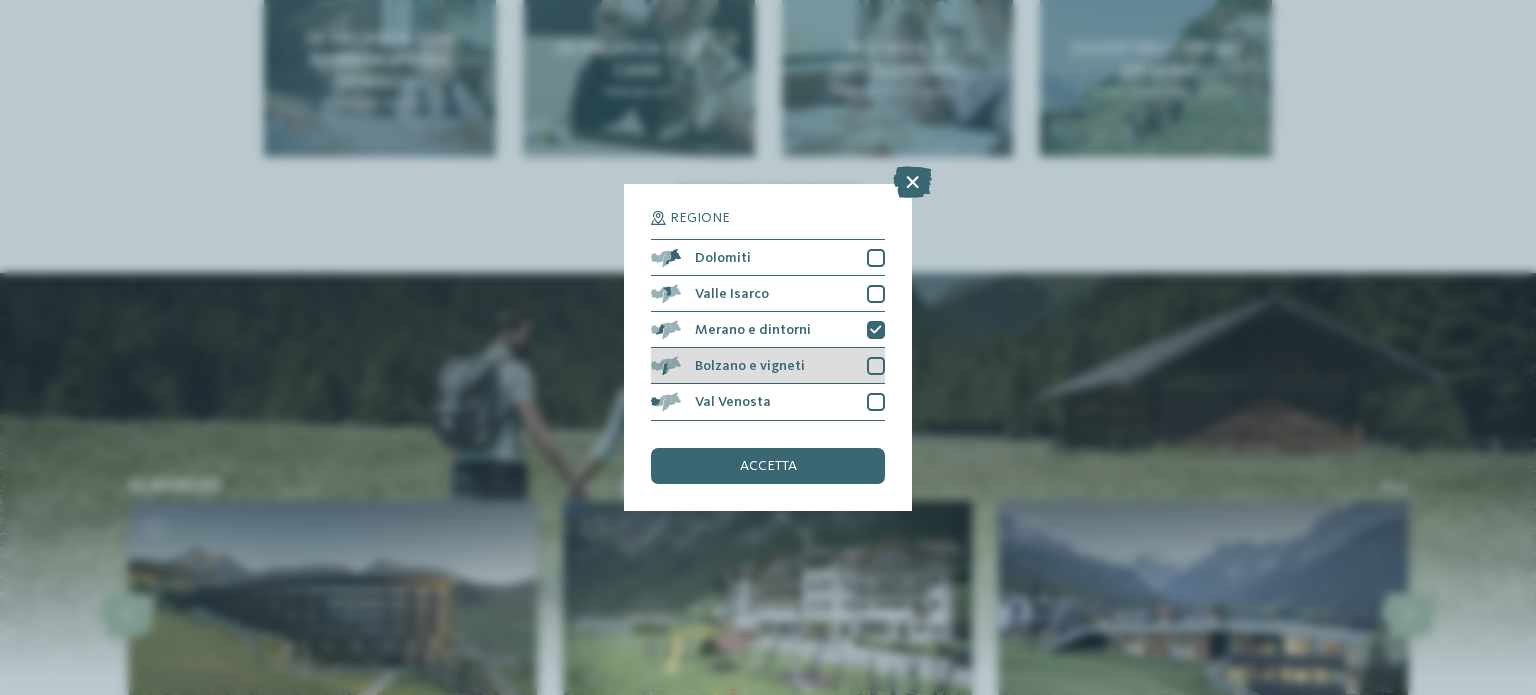 click at bounding box center [876, 366] 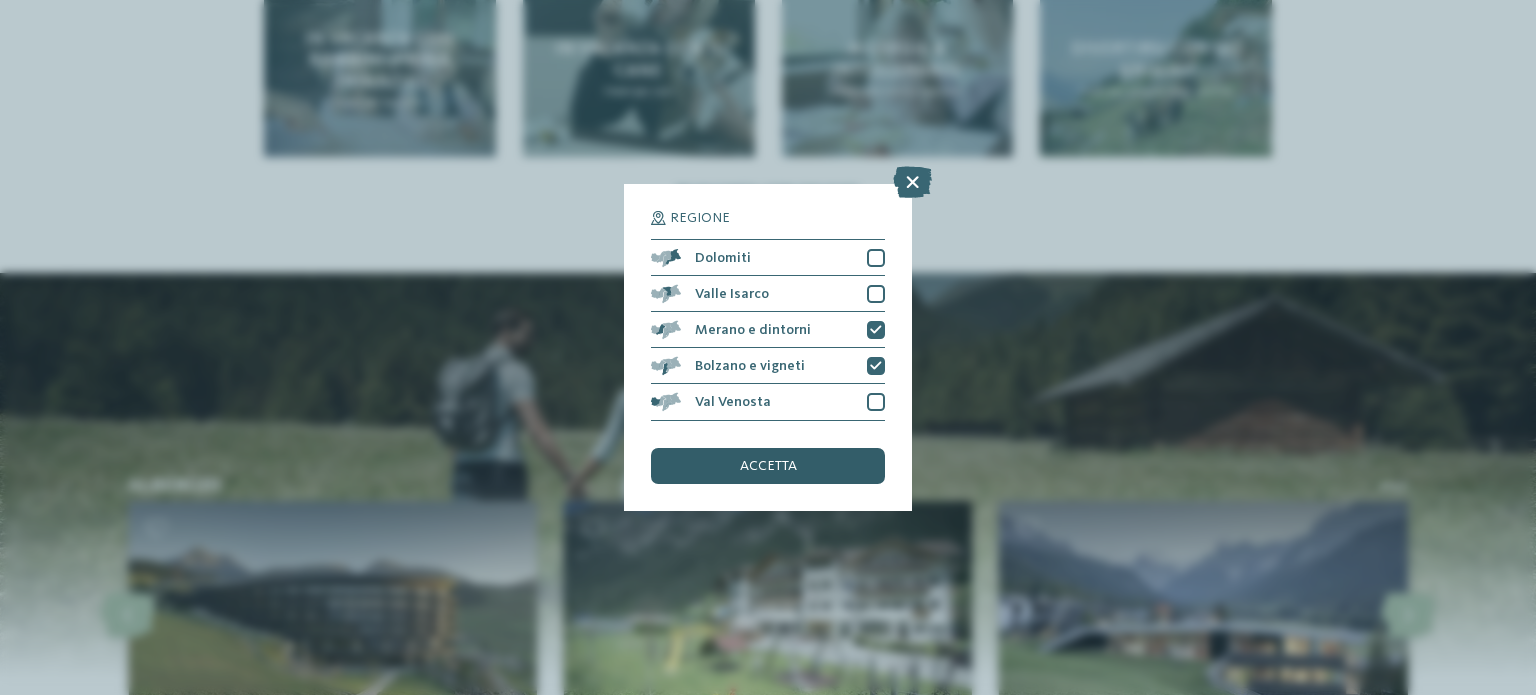 click on "accetta" at bounding box center (768, 466) 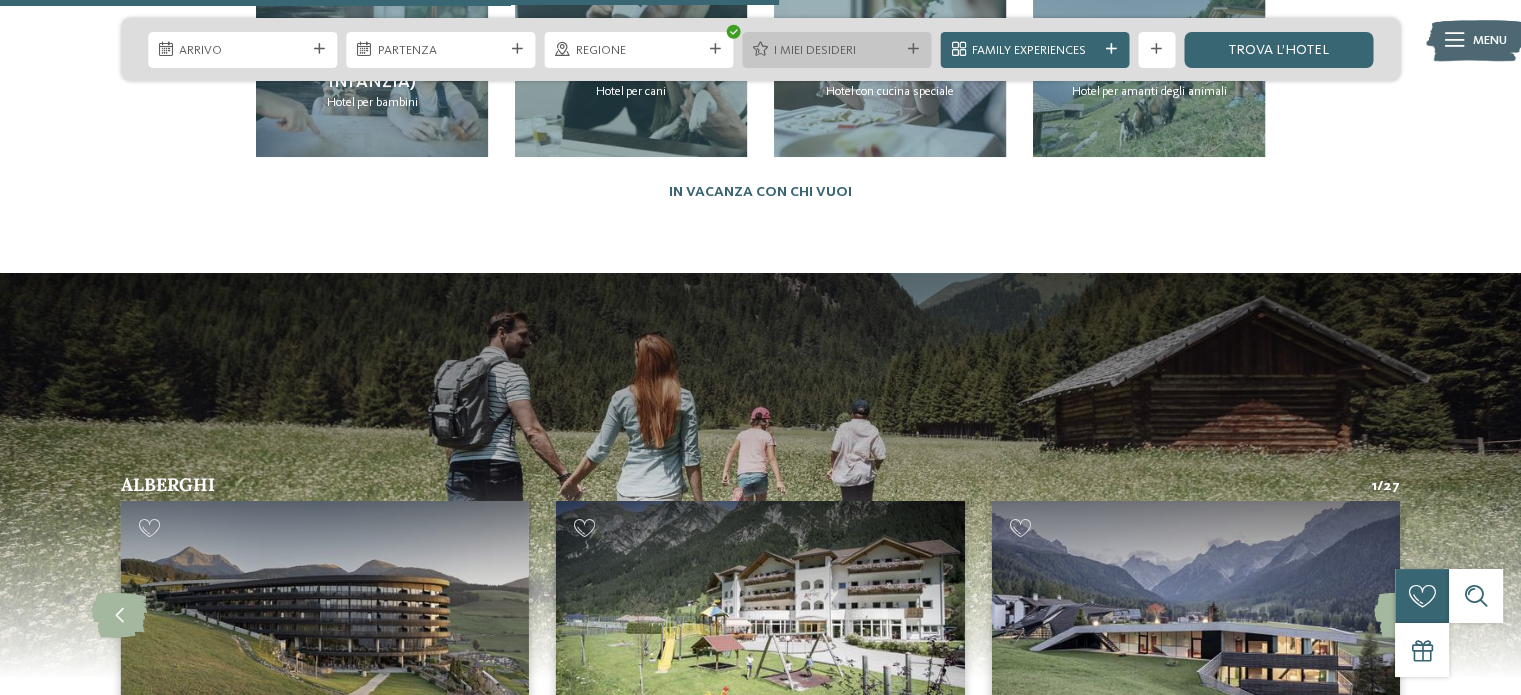 click at bounding box center [913, 49] 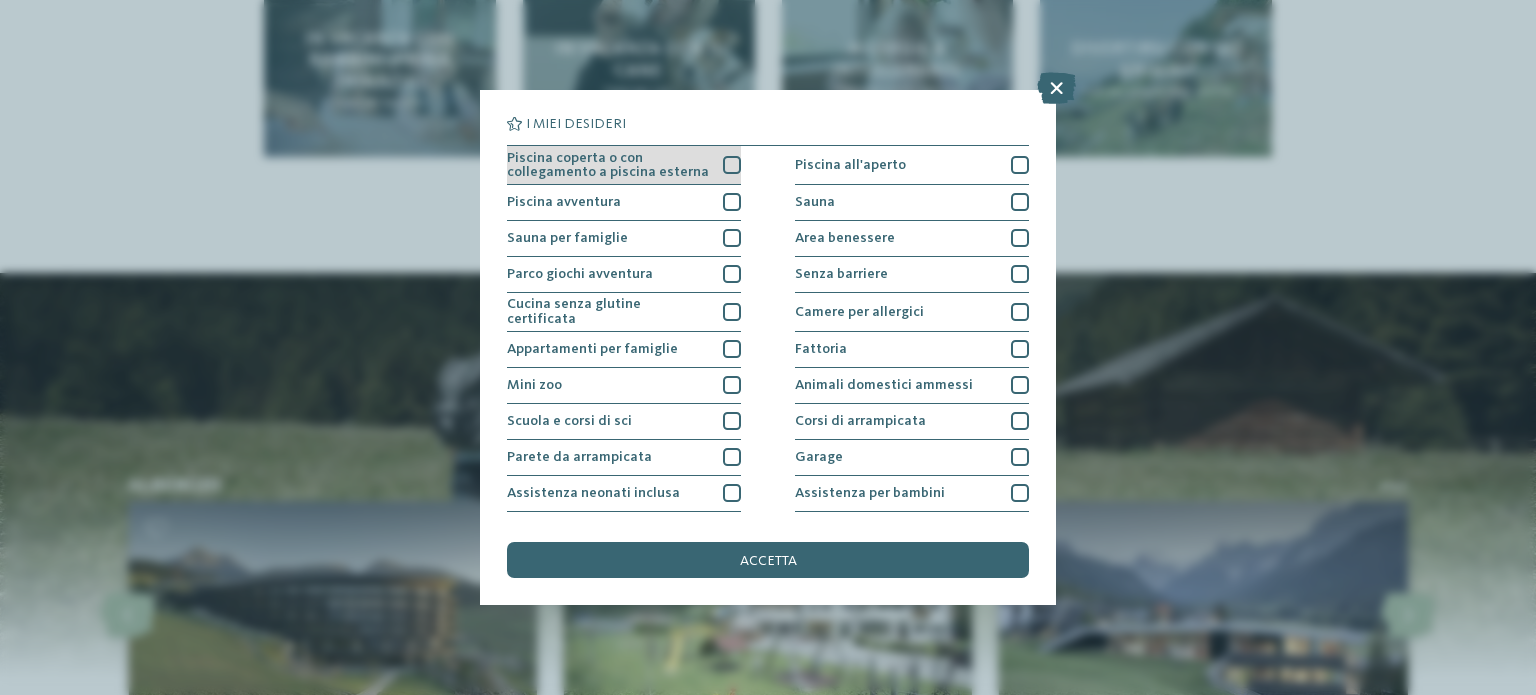 click at bounding box center (732, 165) 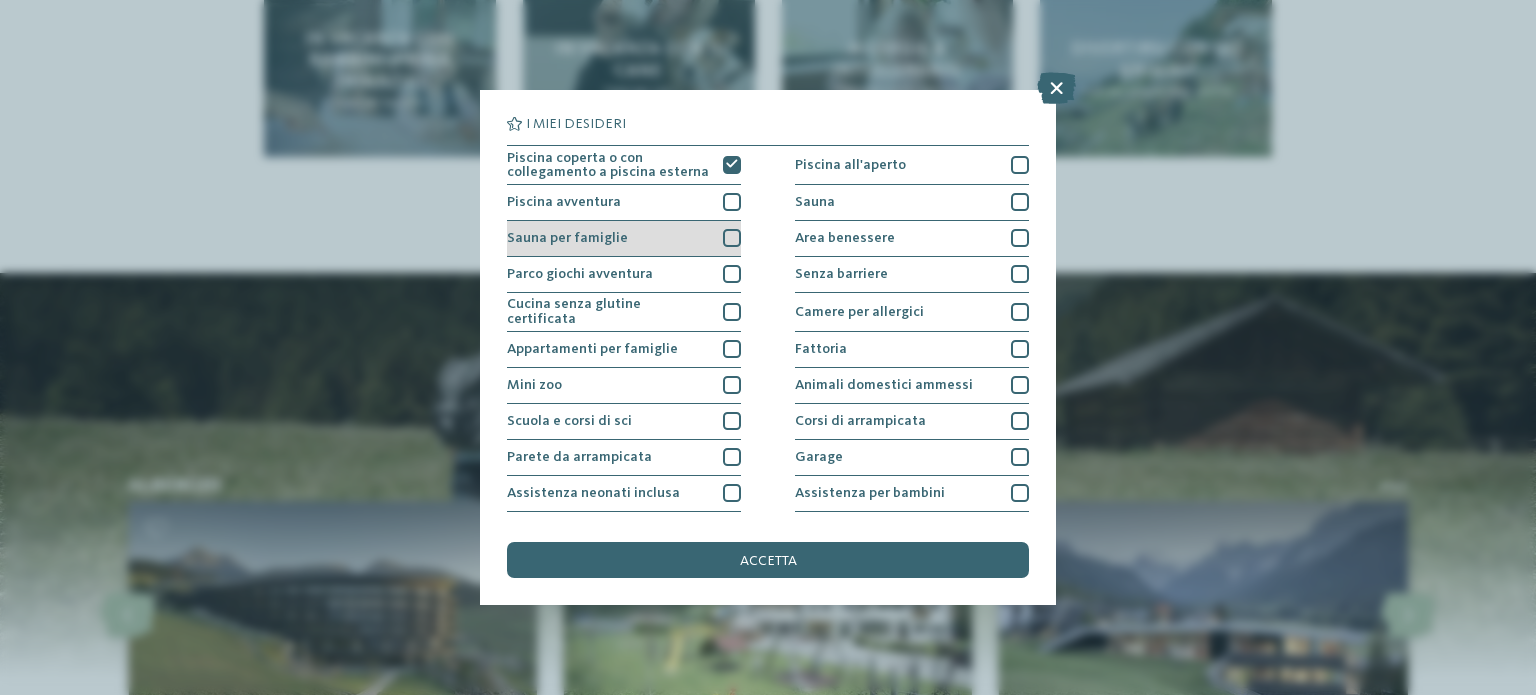 click on "Sauna per famiglie" at bounding box center (624, 239) 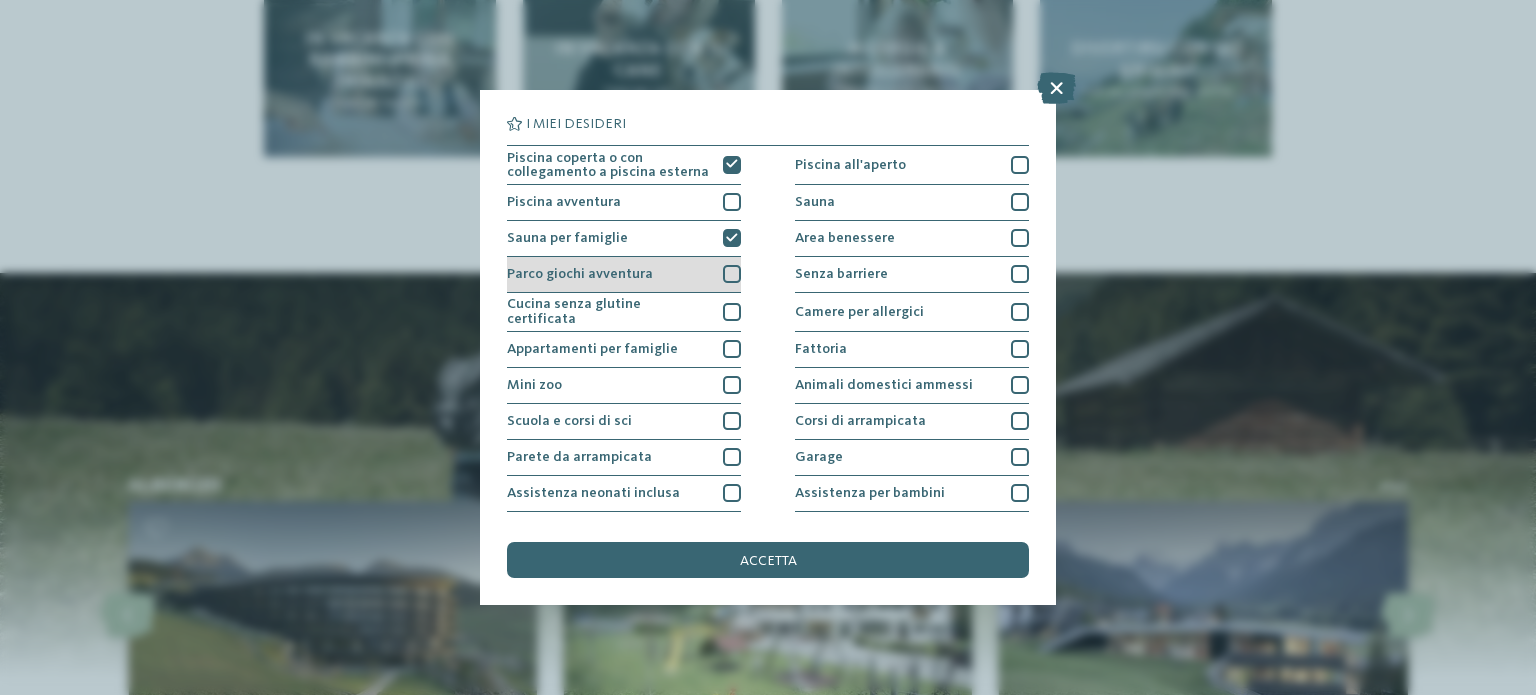 click at bounding box center (732, 274) 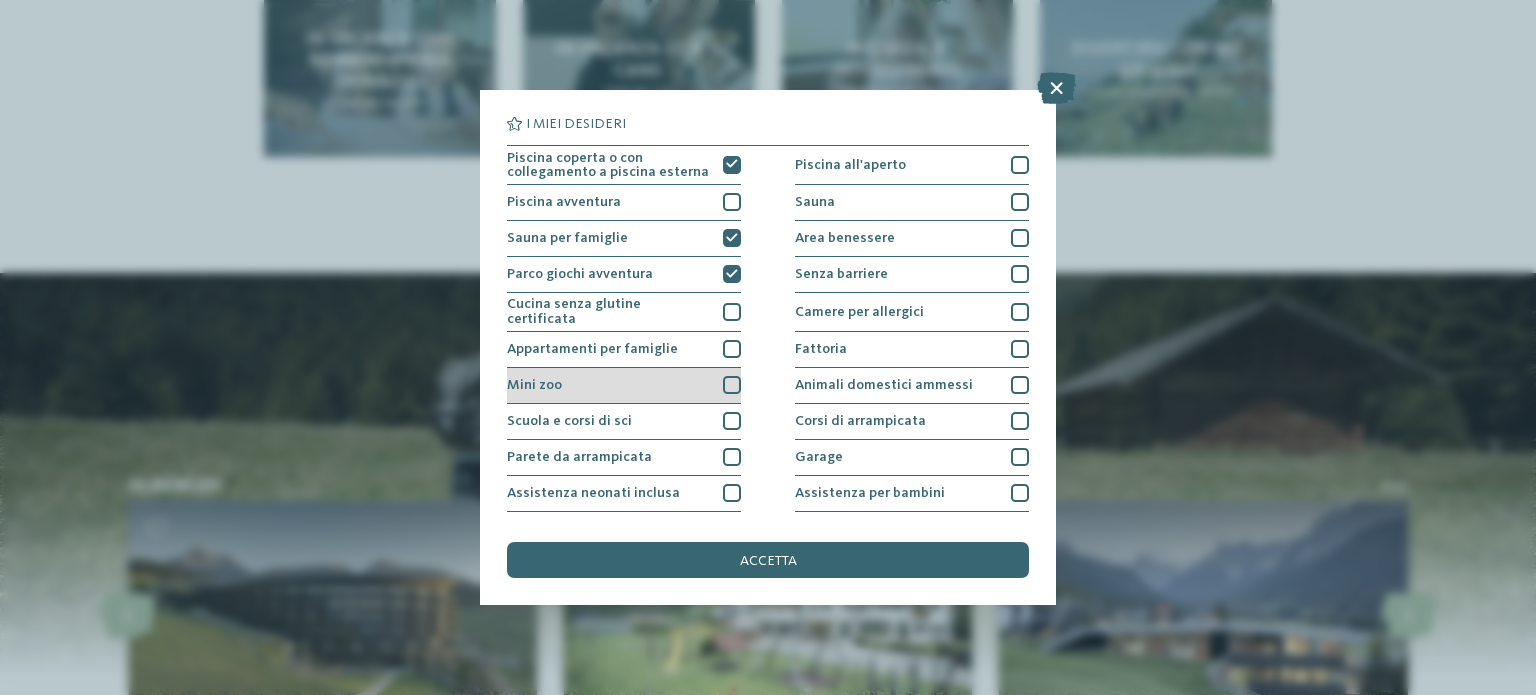 click on "Mini zoo" at bounding box center (624, 386) 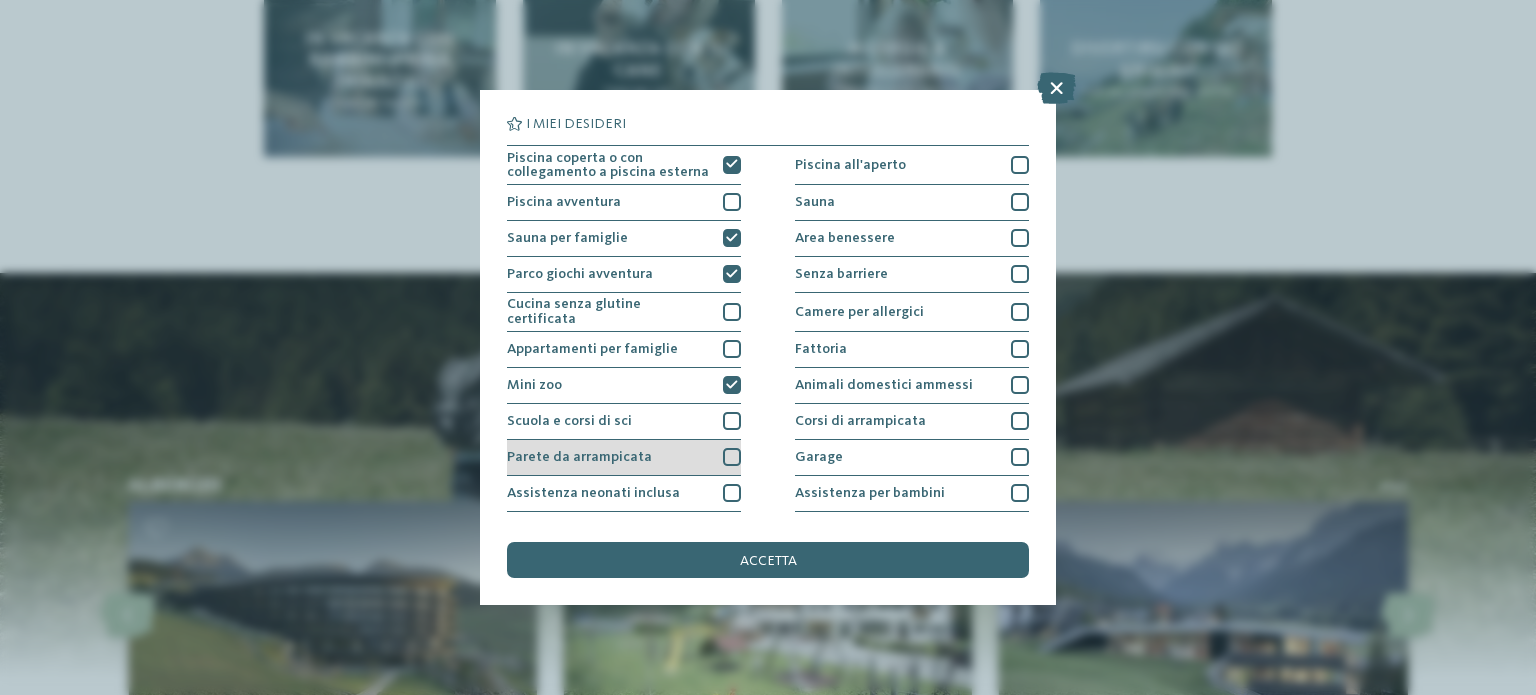 click at bounding box center (732, 457) 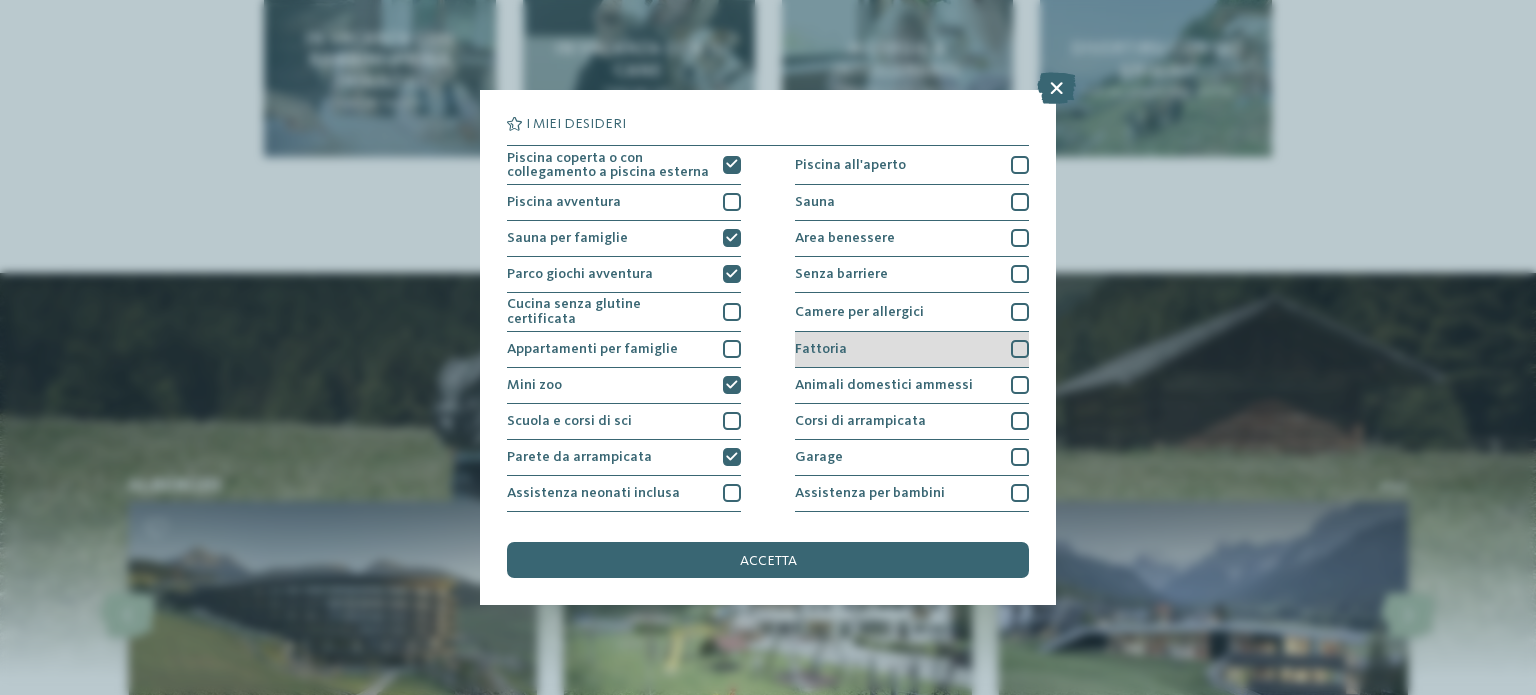 click at bounding box center (1020, 349) 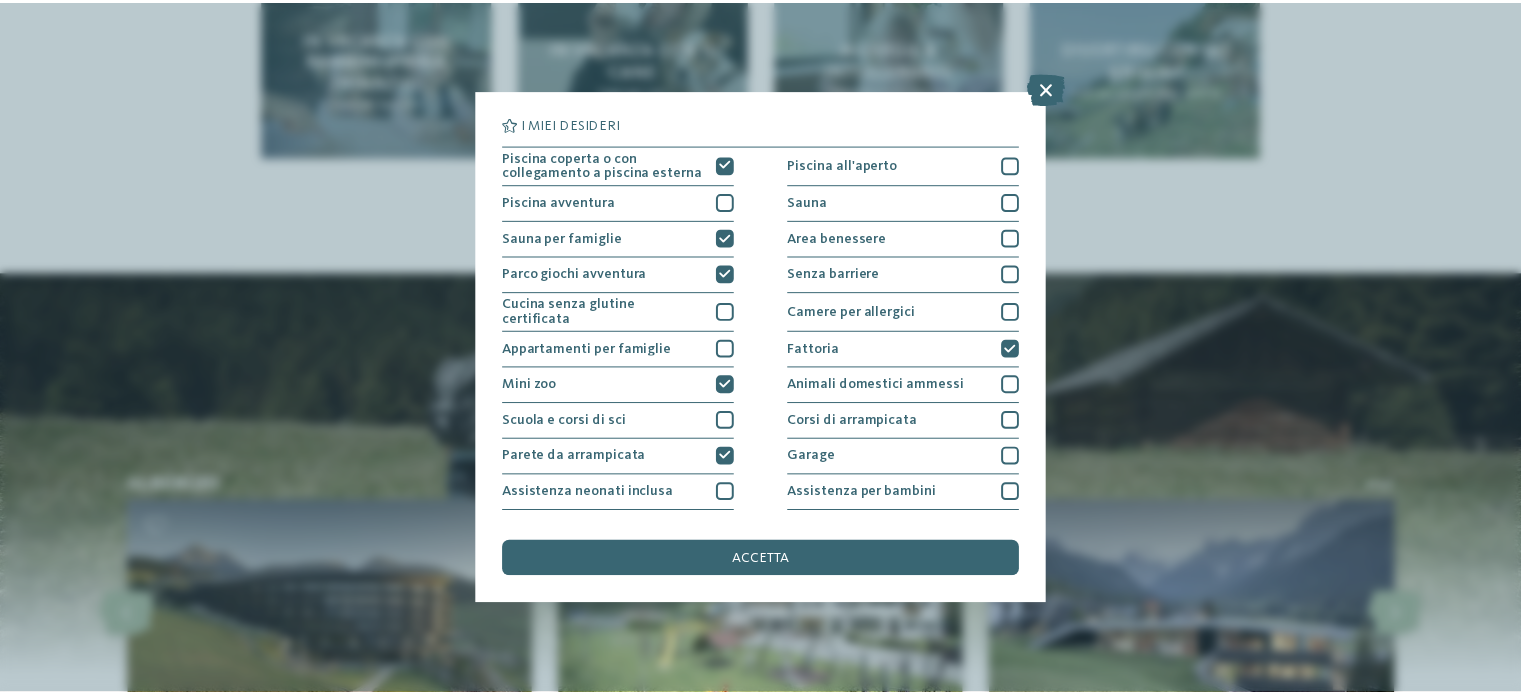 scroll, scrollTop: 251, scrollLeft: 0, axis: vertical 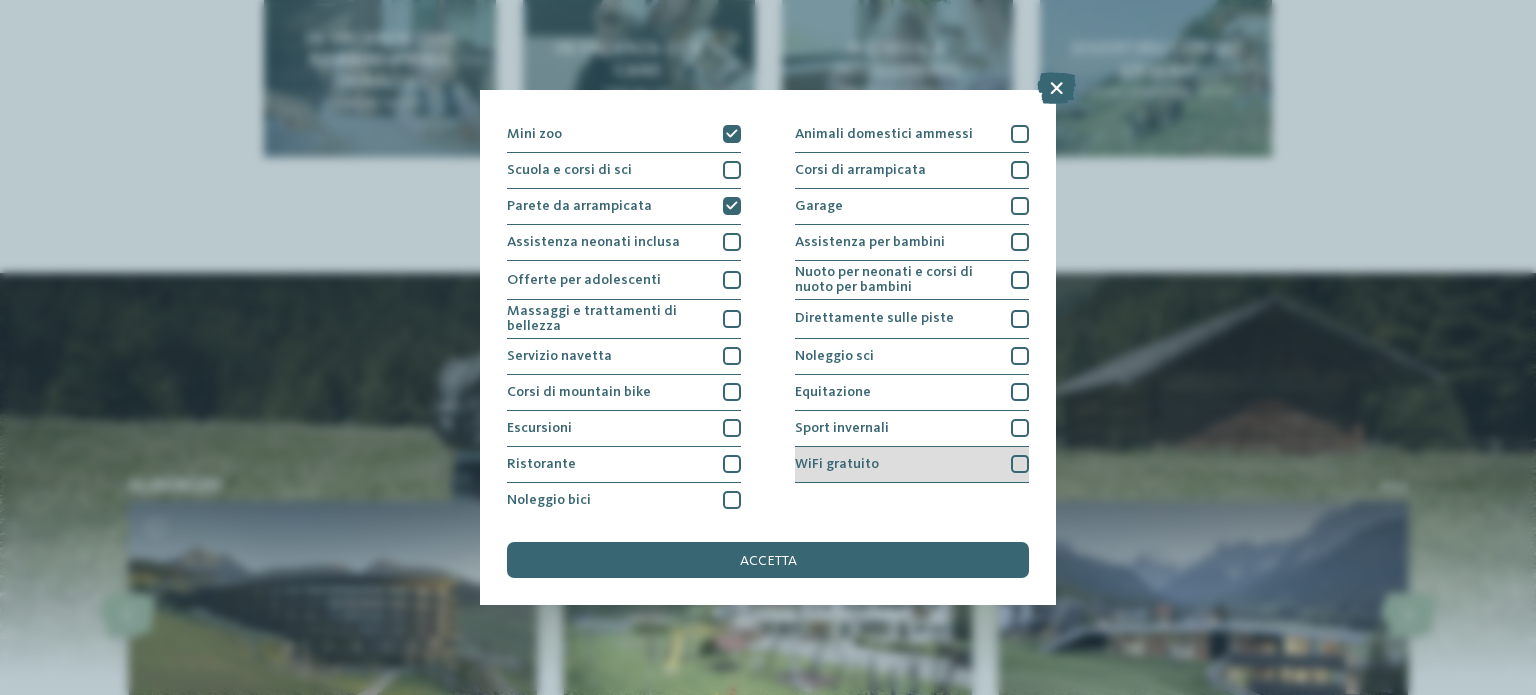 click on "WiFi gratuito" at bounding box center (912, 465) 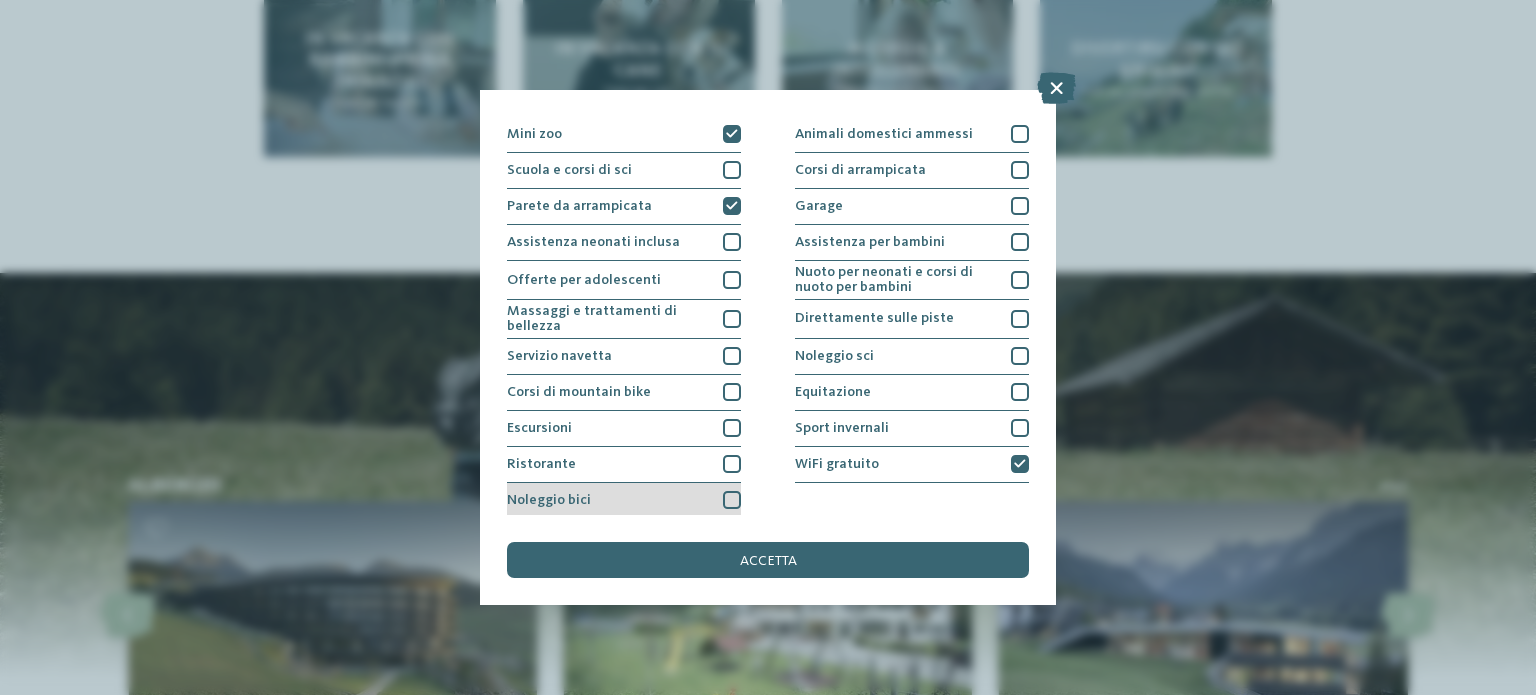click at bounding box center [732, 500] 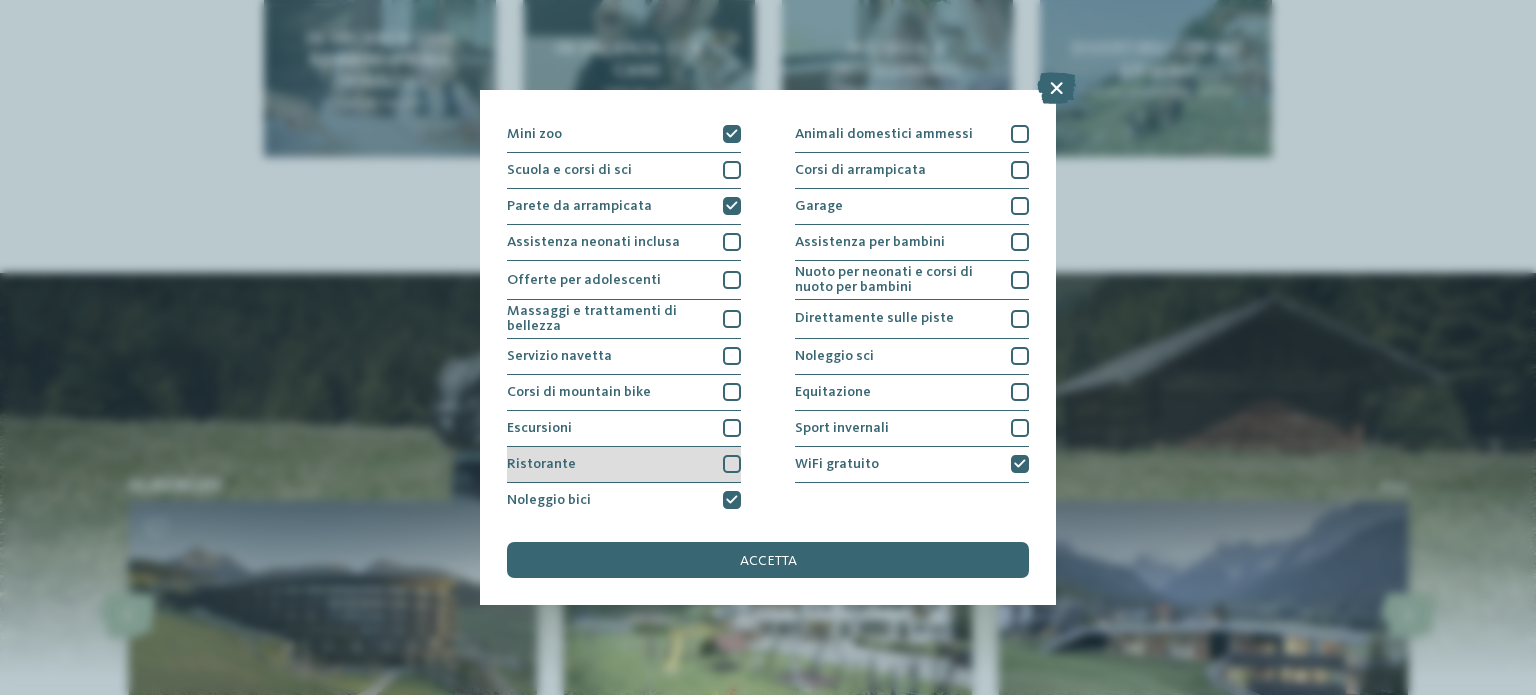 click on "Ristorante" at bounding box center [624, 465] 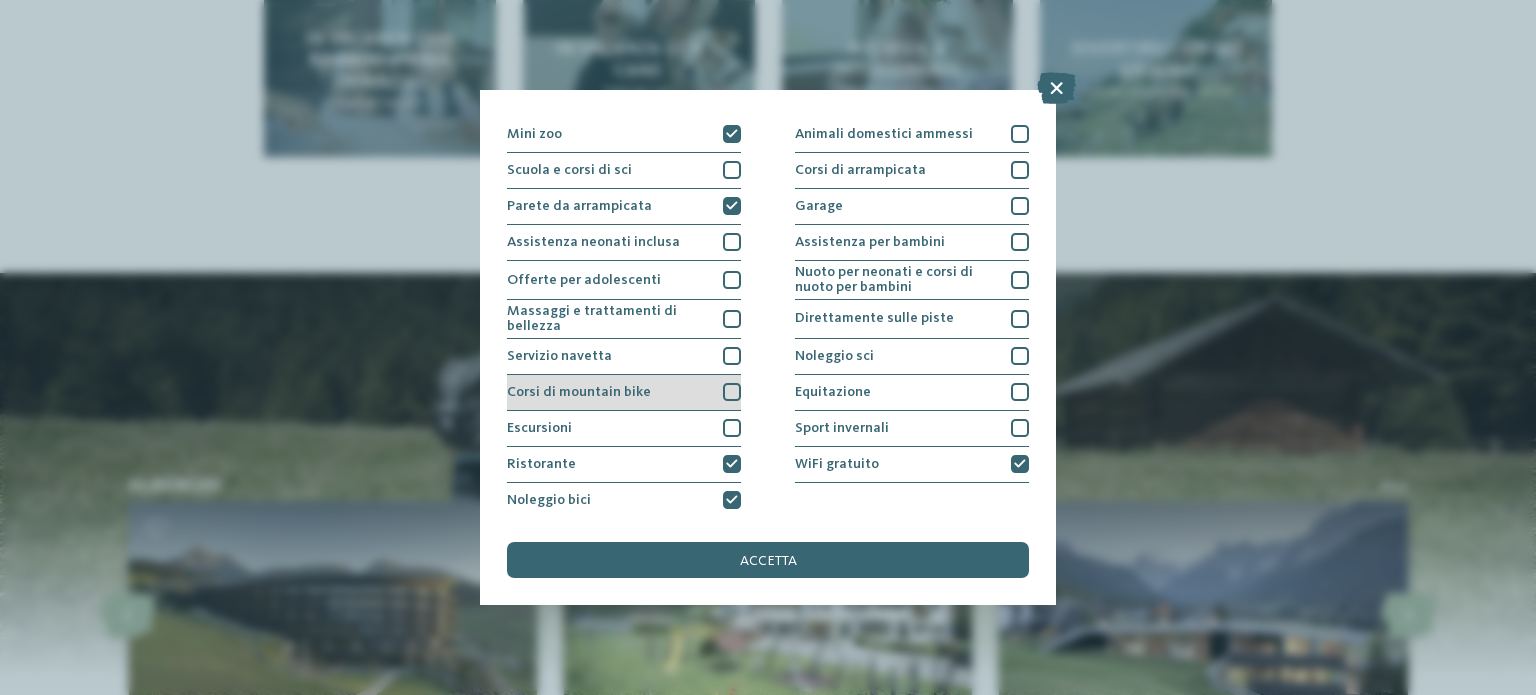 drag, startPoint x: 723, startPoint y: 387, endPoint x: 704, endPoint y: 383, distance: 19.416489 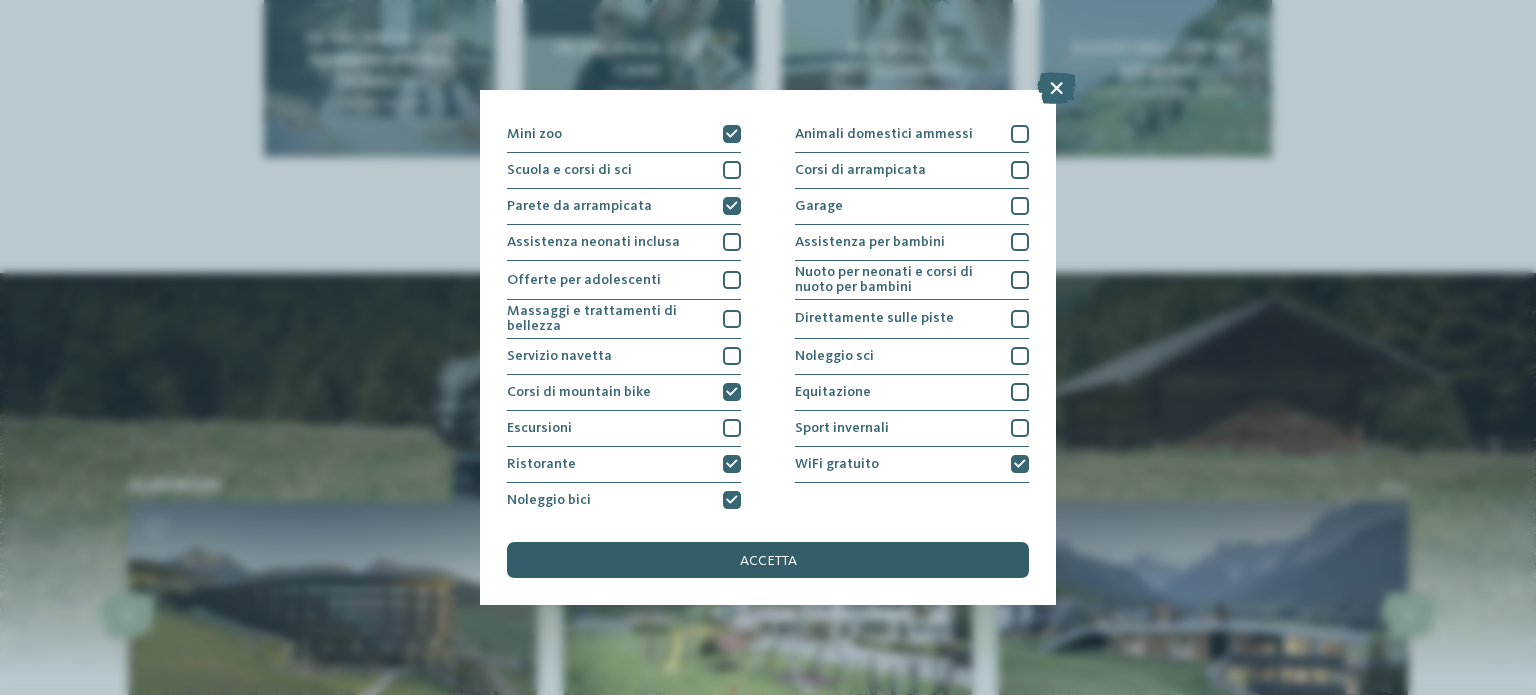 click on "accetta" at bounding box center [768, 560] 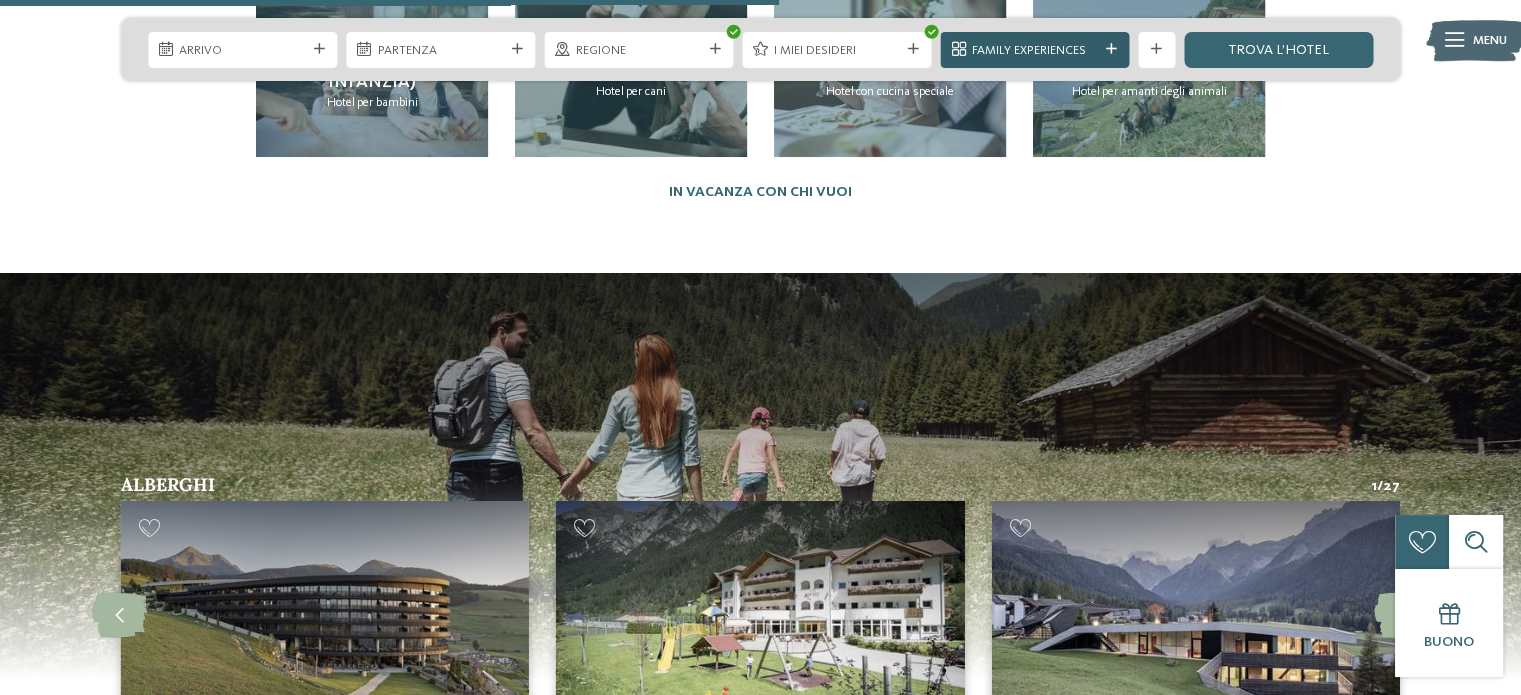 click at bounding box center (1111, 49) 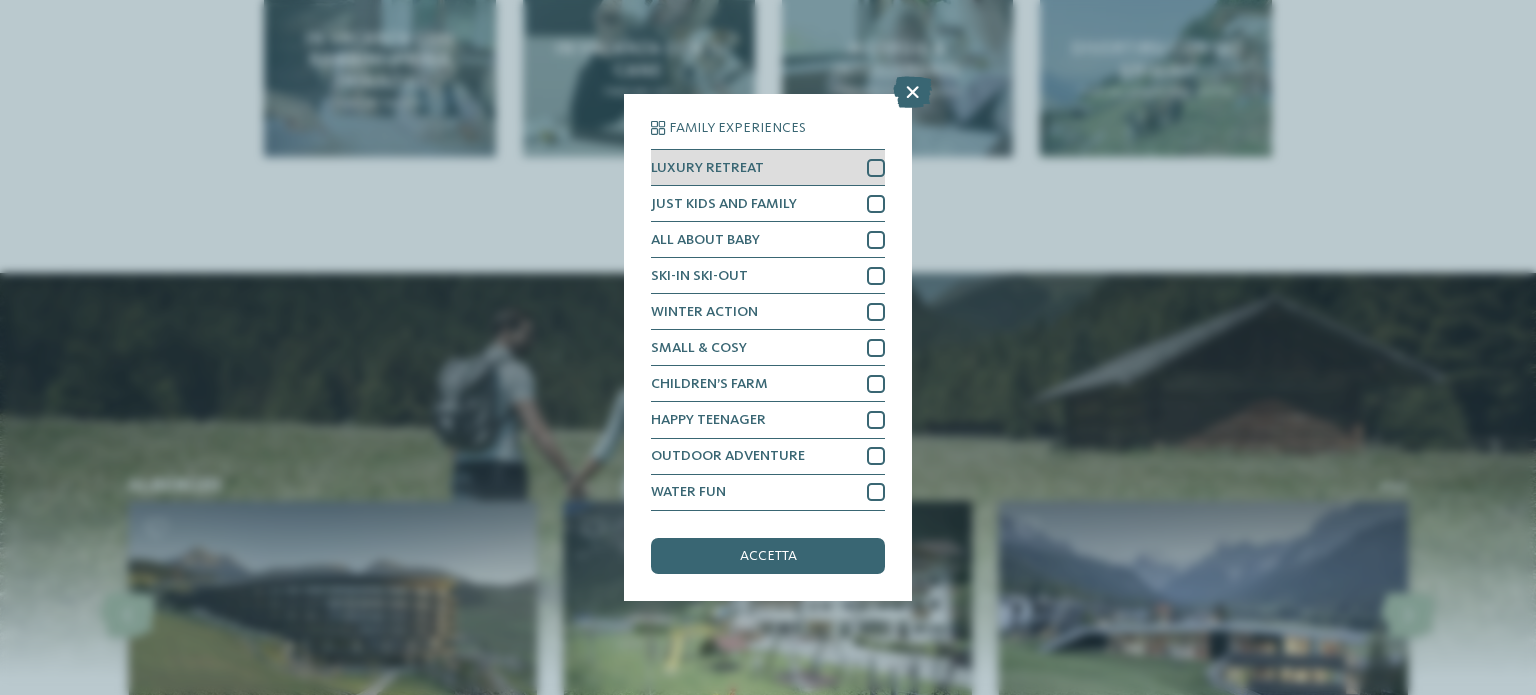 click on "LUXURY RETREAT" at bounding box center [768, 168] 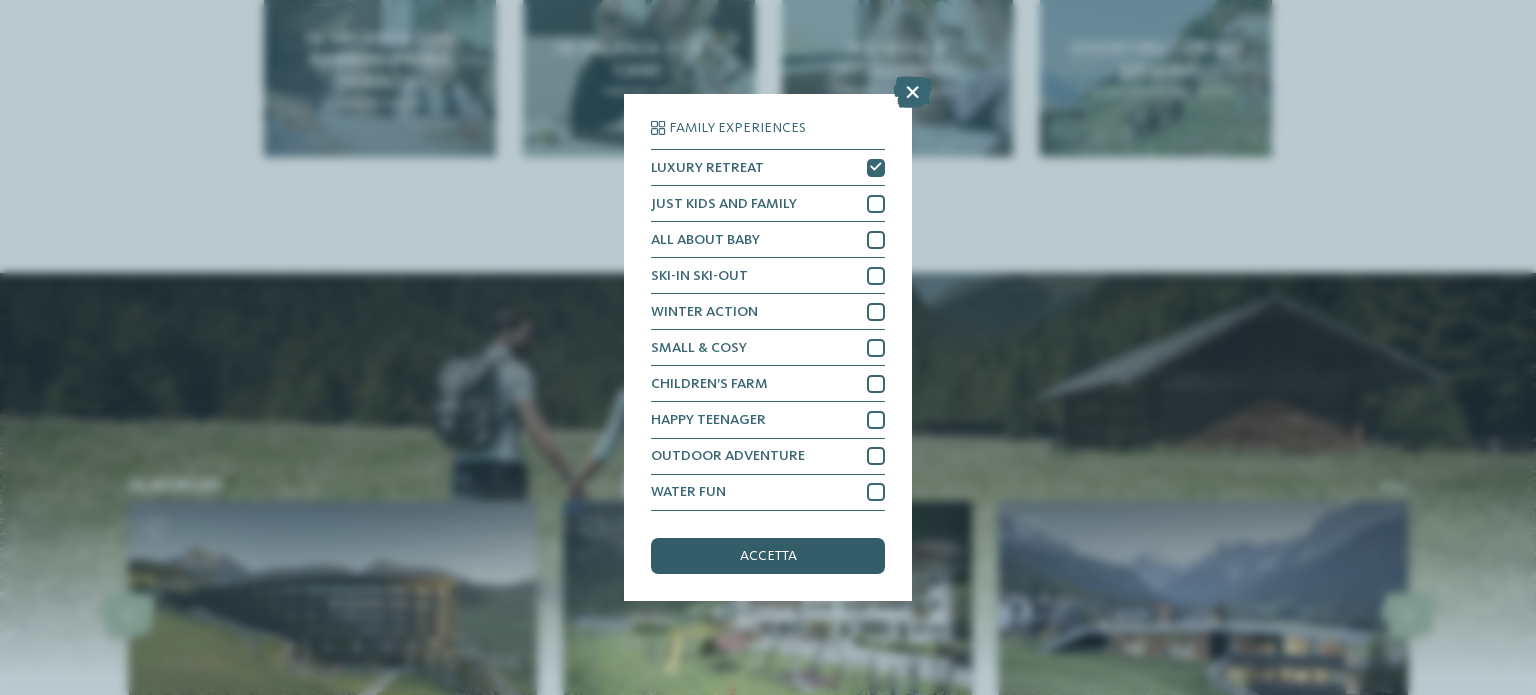 click on "accetta" at bounding box center (768, 556) 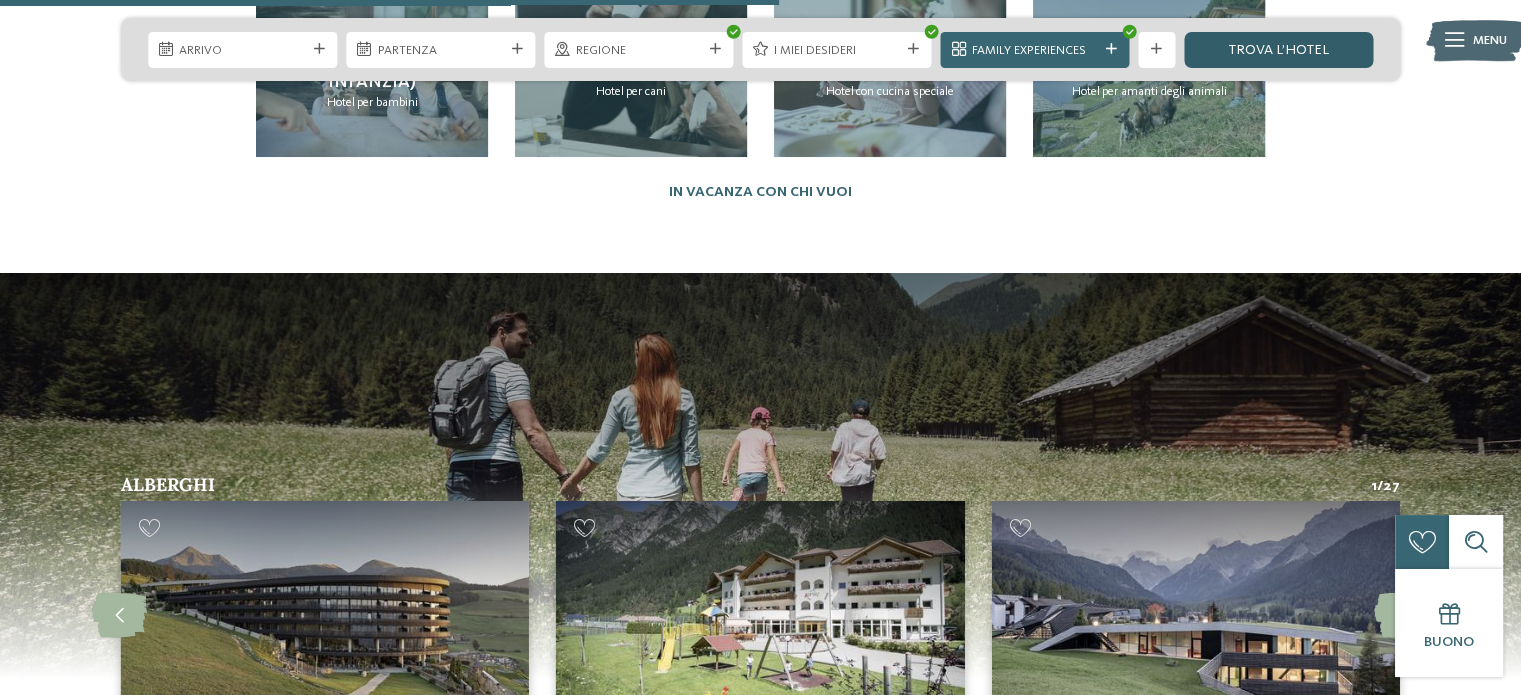 click on "trova l’hotel" at bounding box center [1278, 50] 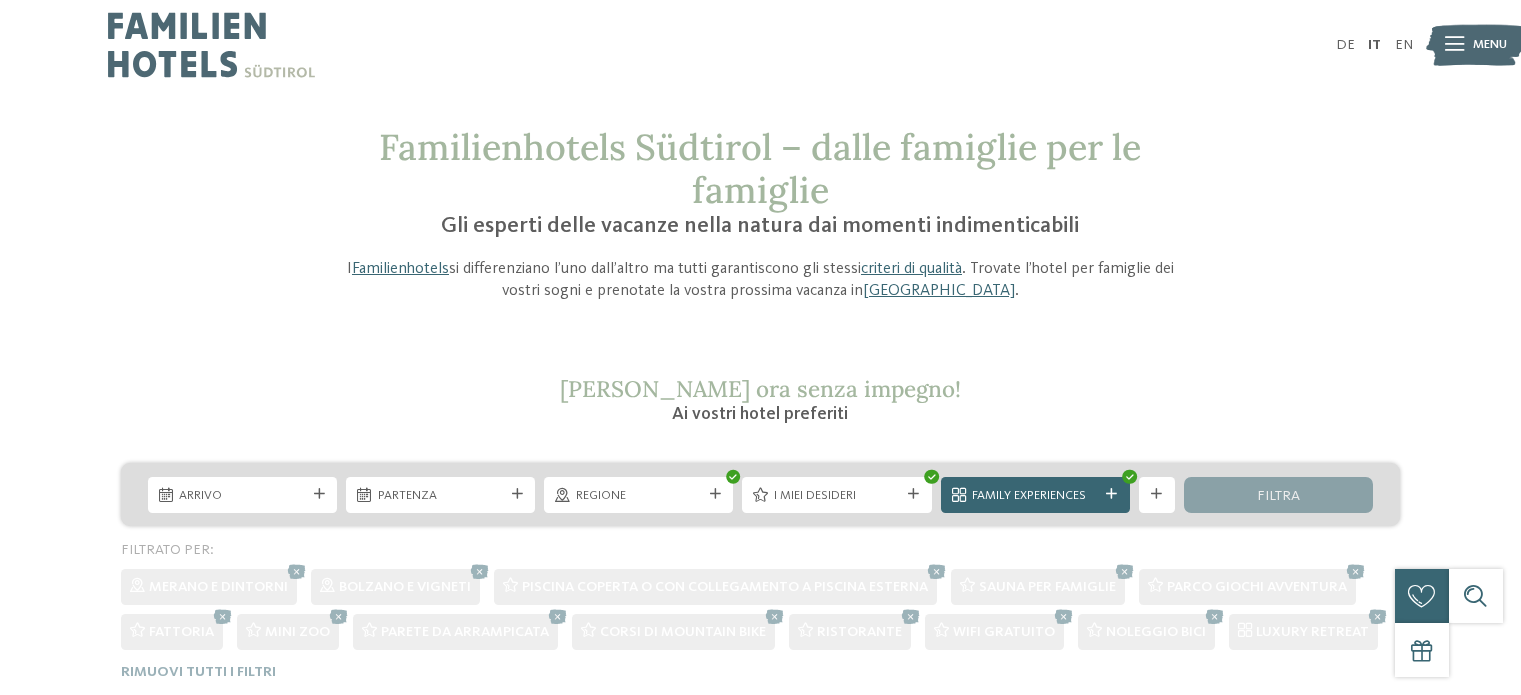 scroll, scrollTop: 554, scrollLeft: 0, axis: vertical 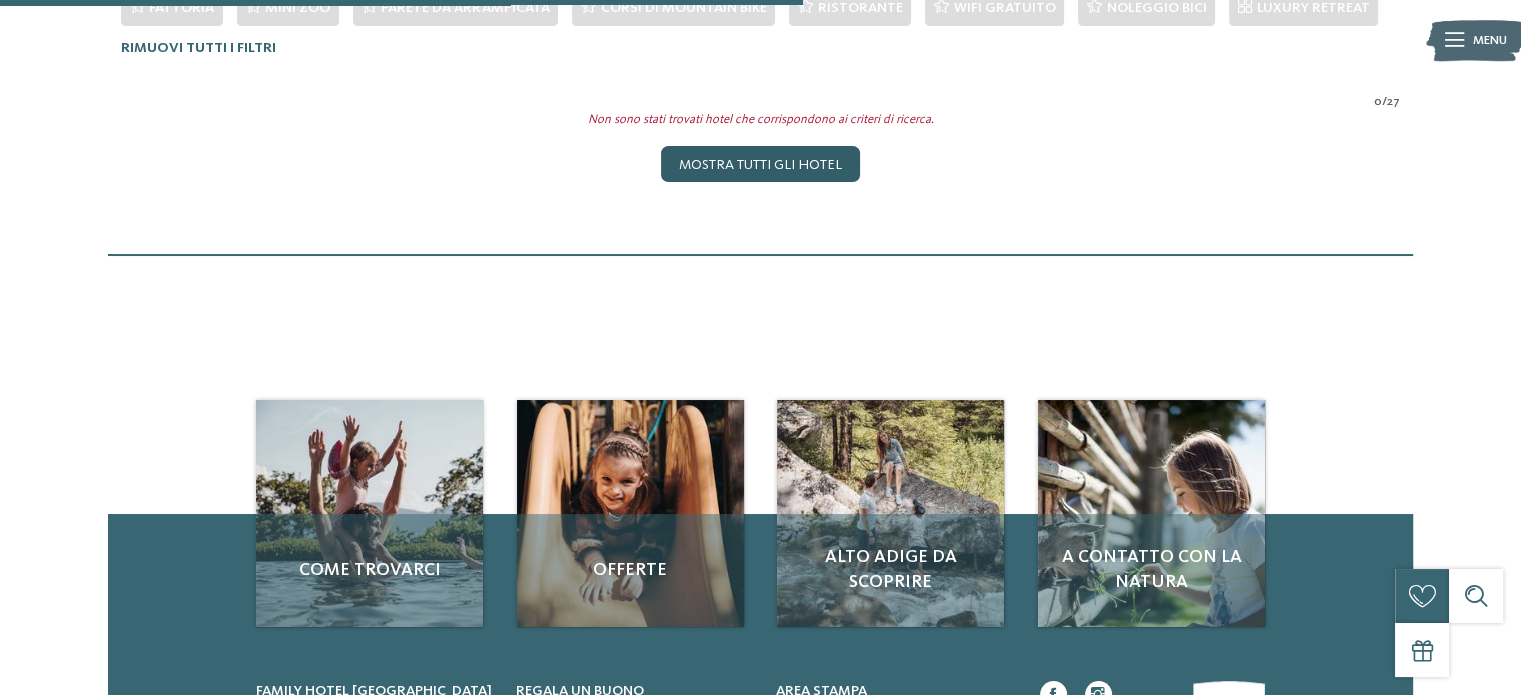 click on "Mostra tutti gli hotel" at bounding box center [760, 164] 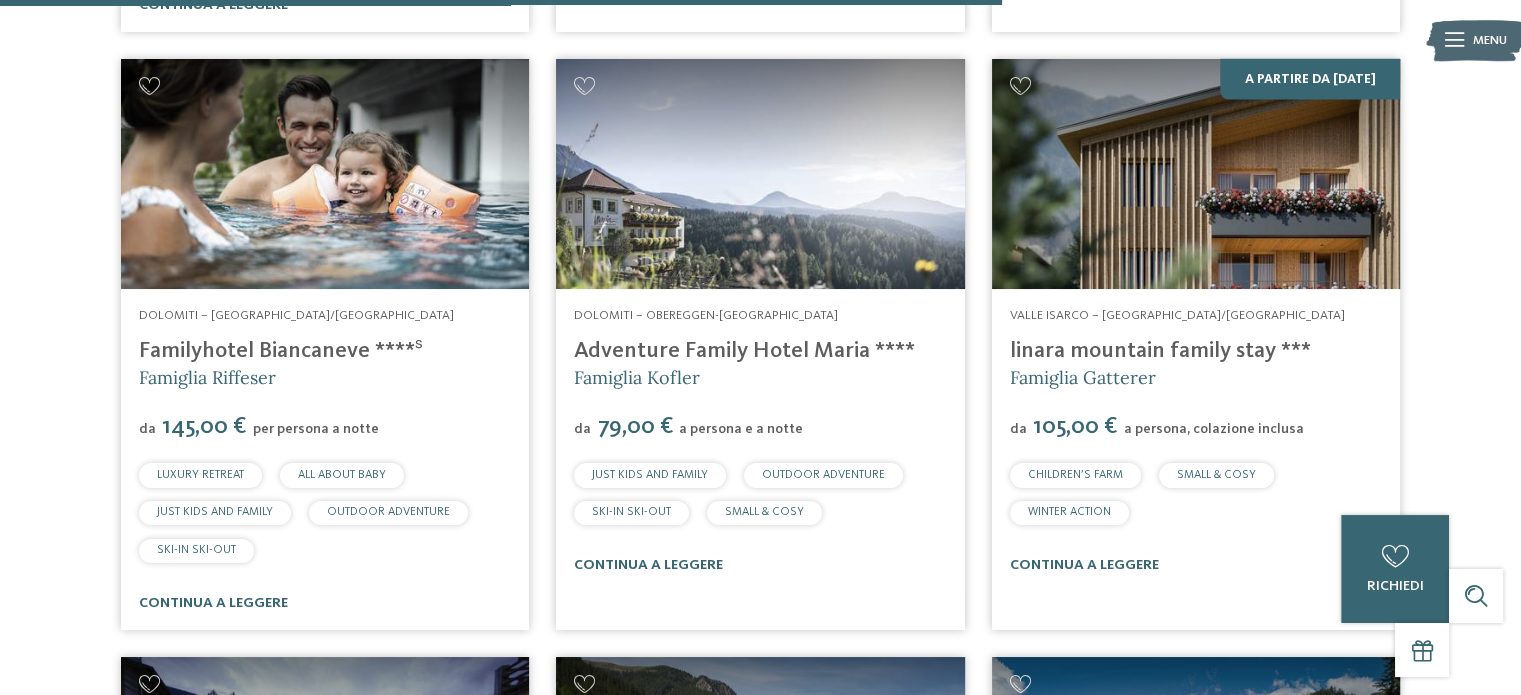 scroll, scrollTop: 4230, scrollLeft: 0, axis: vertical 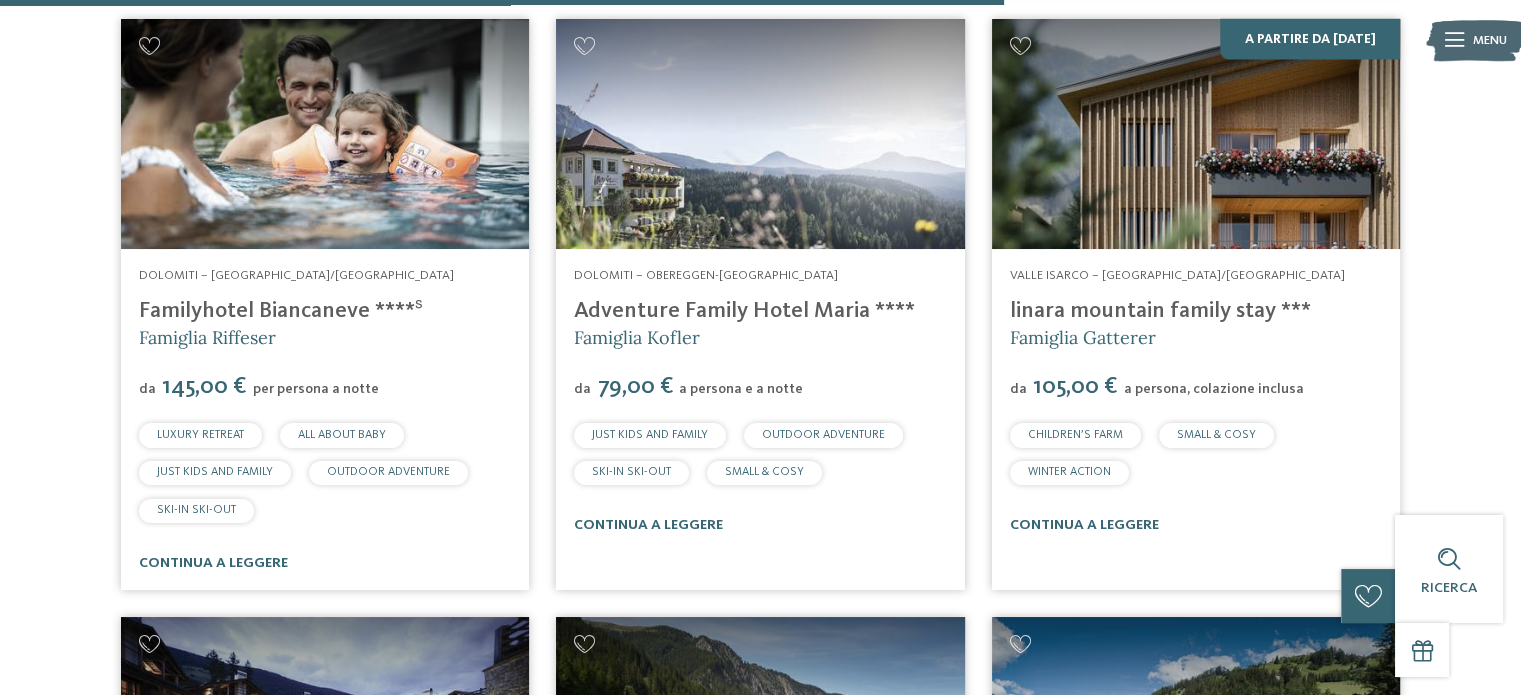 click on "Familyhotel Biancaneve ****ˢ" at bounding box center (281, 311) 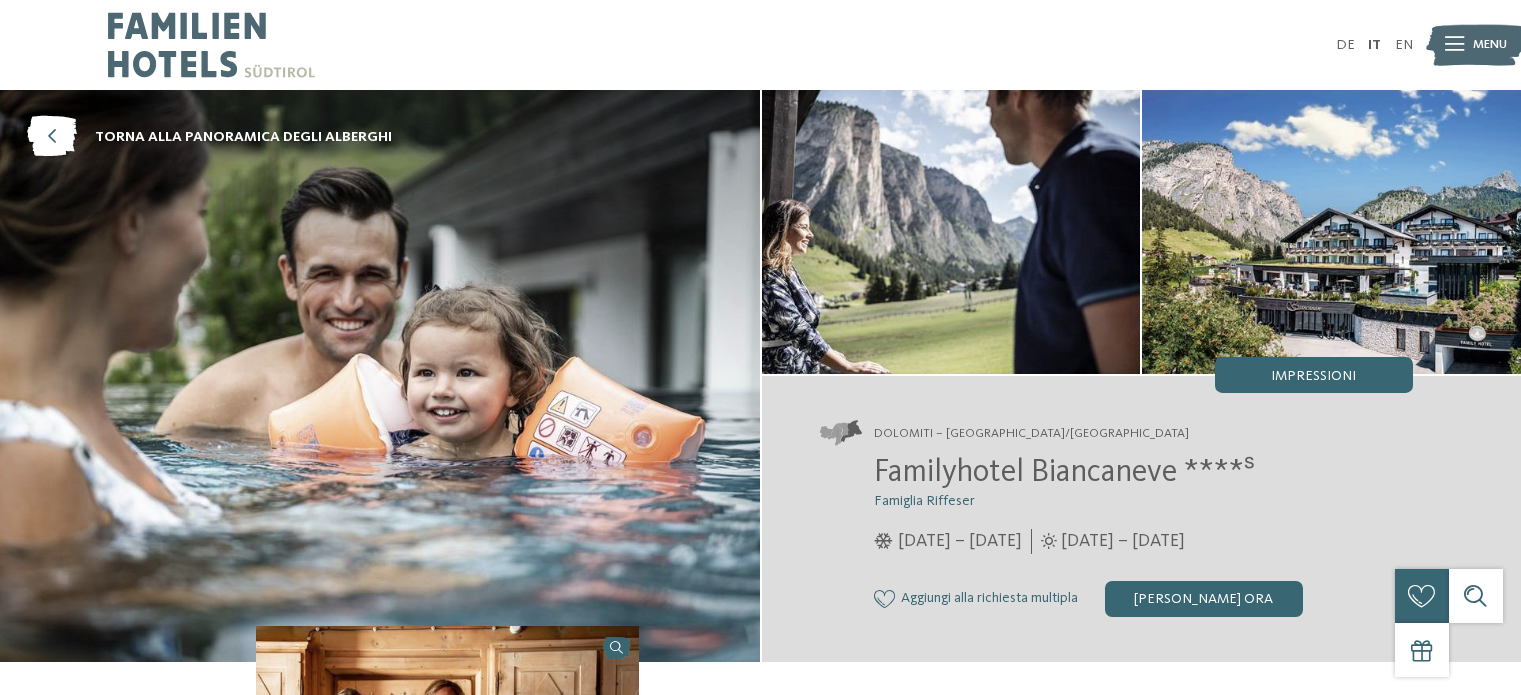scroll, scrollTop: 0, scrollLeft: 0, axis: both 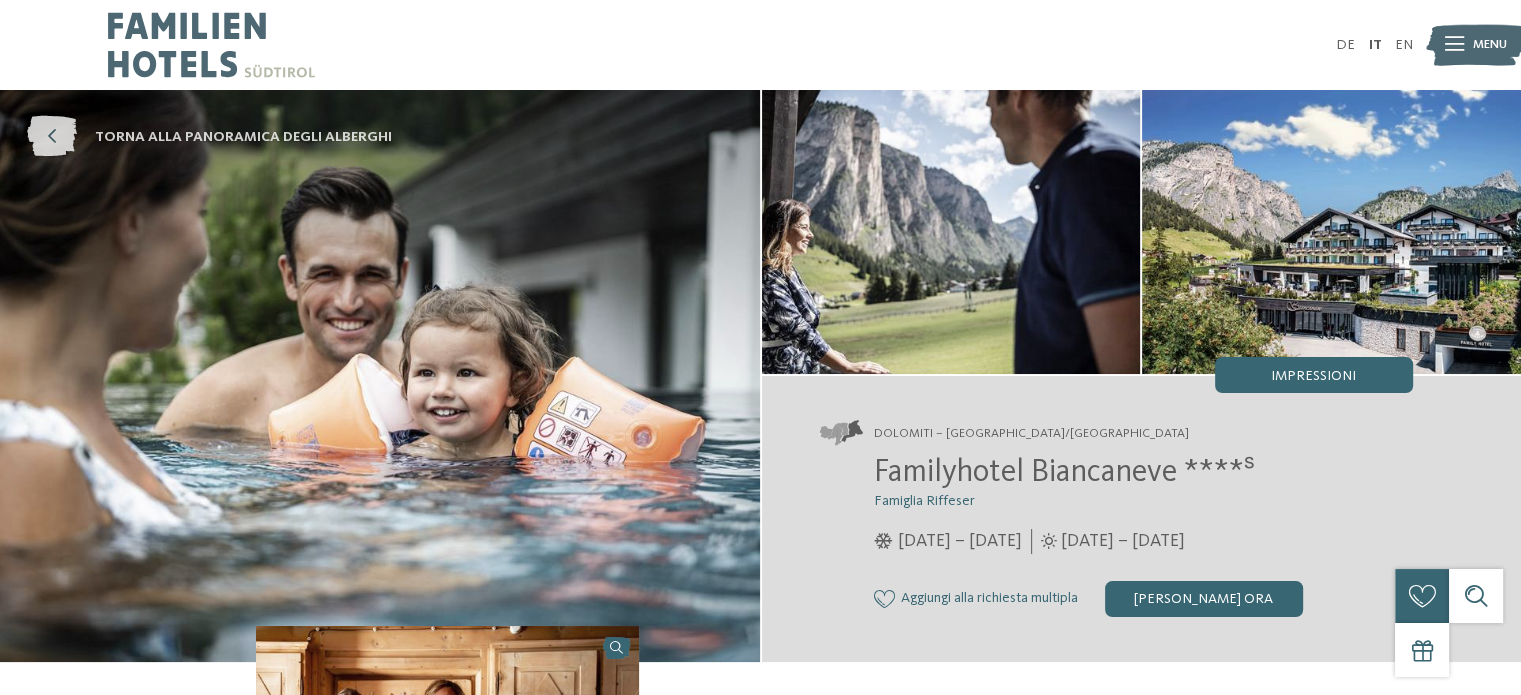 click at bounding box center (52, 137) 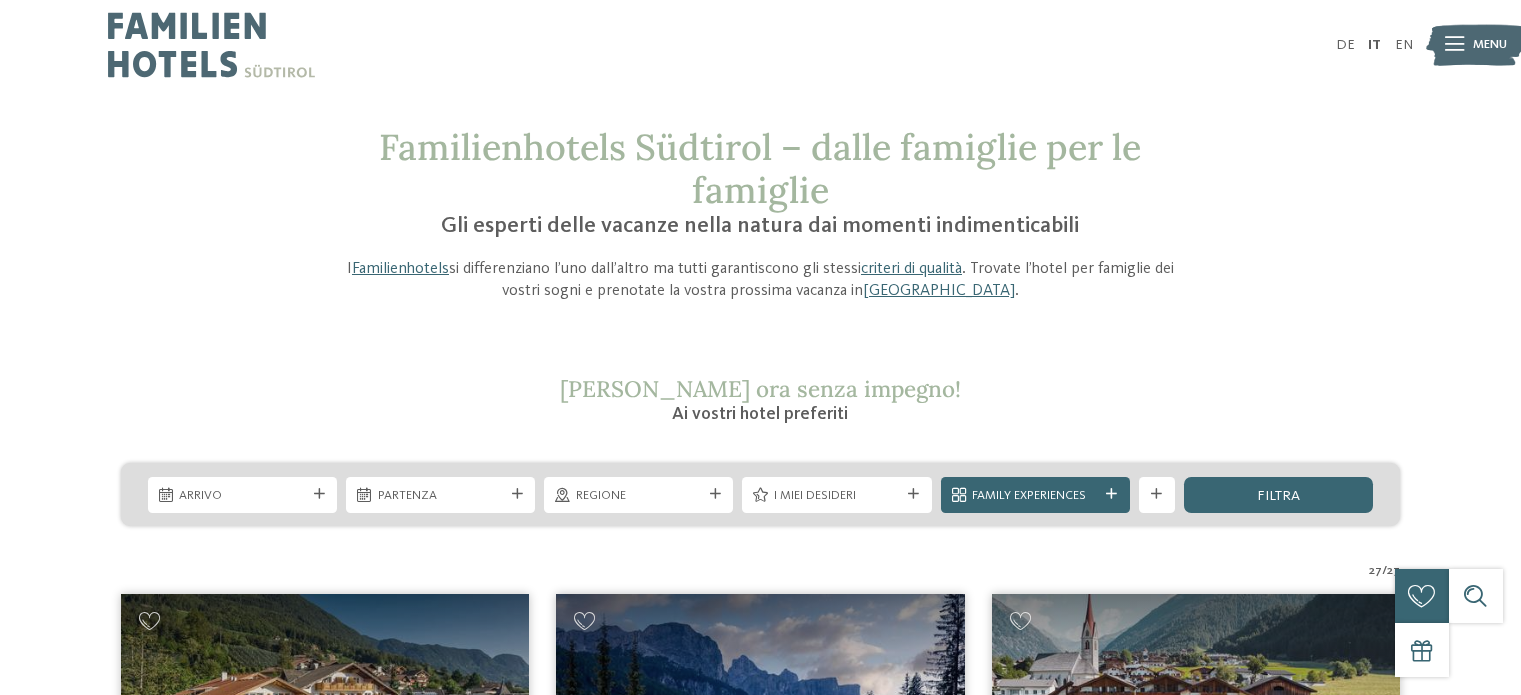 scroll, scrollTop: 0, scrollLeft: 0, axis: both 